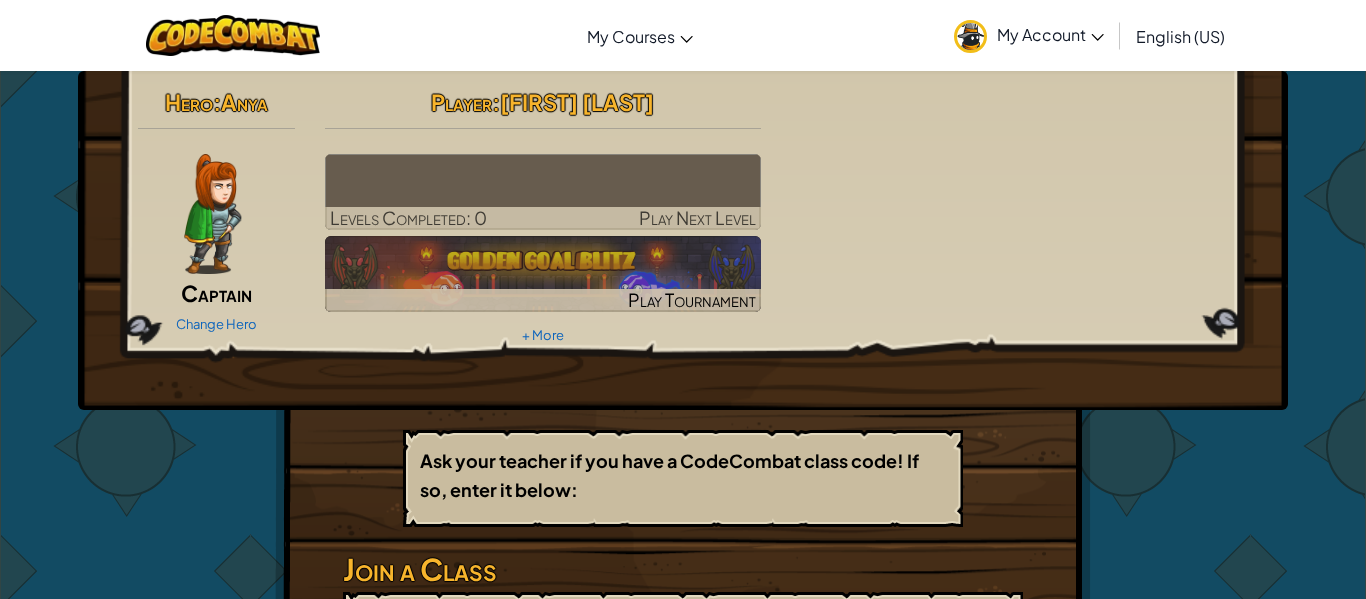 scroll, scrollTop: 0, scrollLeft: 0, axis: both 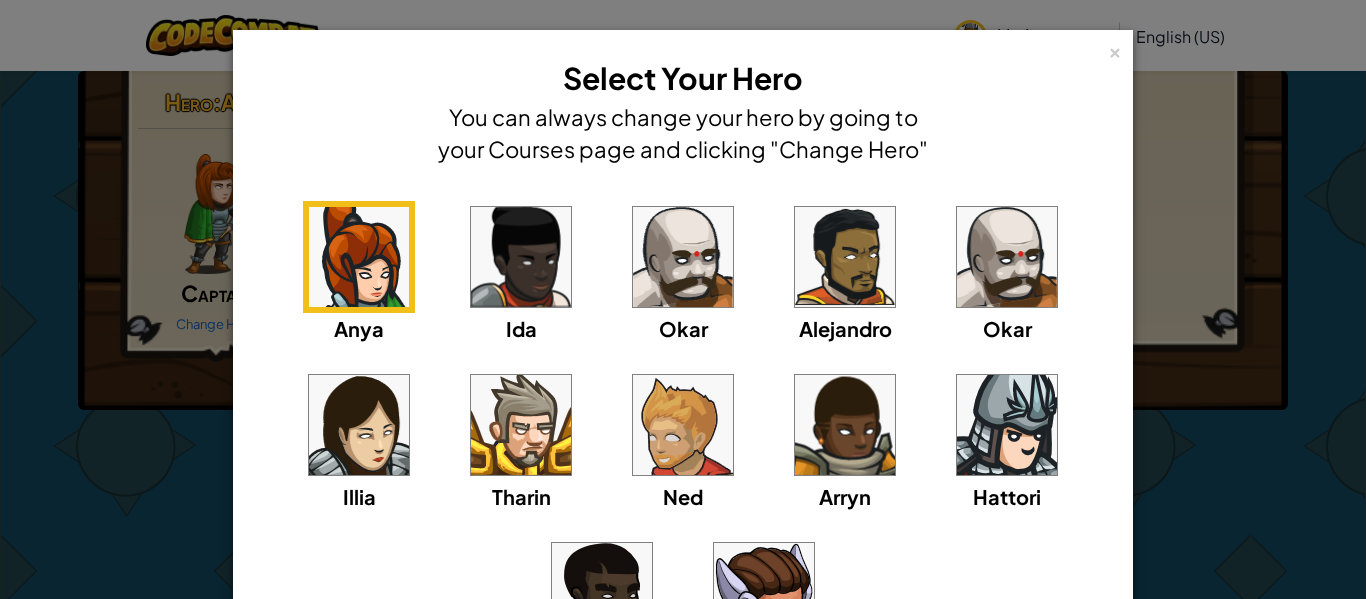 click on "× Select Your Hero You can always change your hero by going to your Courses page and clicking "Change Hero" [FIRST] [LAST] [FIRST] [LAST] [FIRST] [LAST] [FIRST] [LAST] [FIRST] [LAST] Loading... Select this Hero" at bounding box center [683, 299] 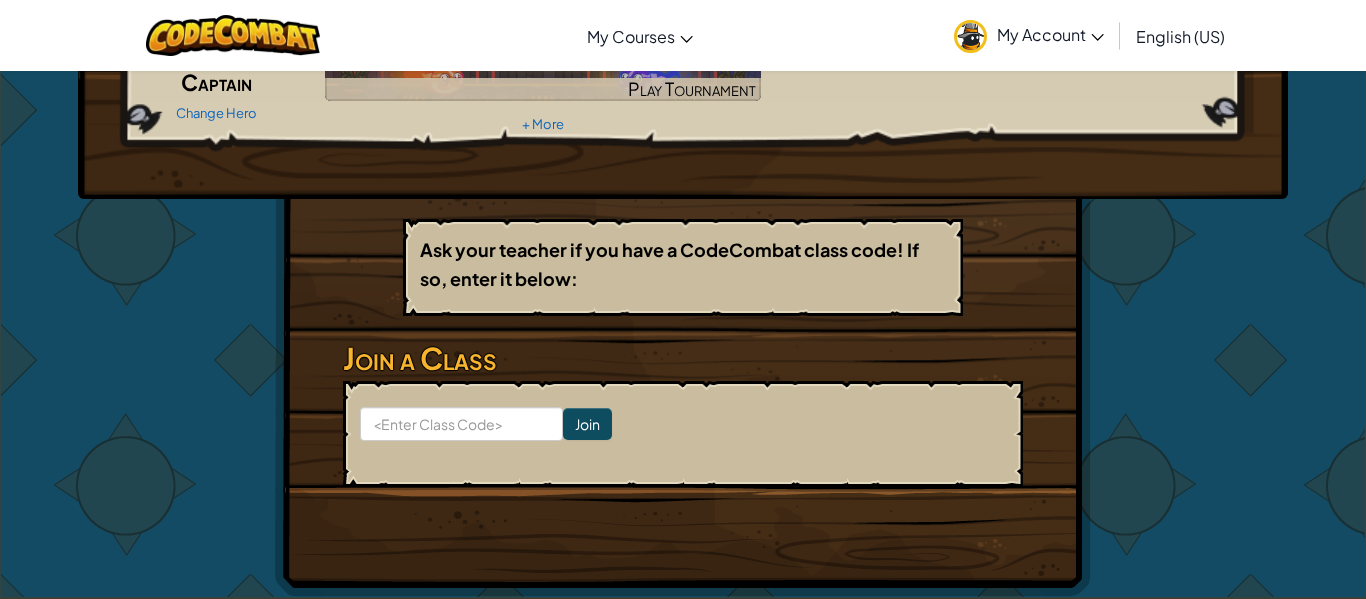 scroll, scrollTop: 209, scrollLeft: 0, axis: vertical 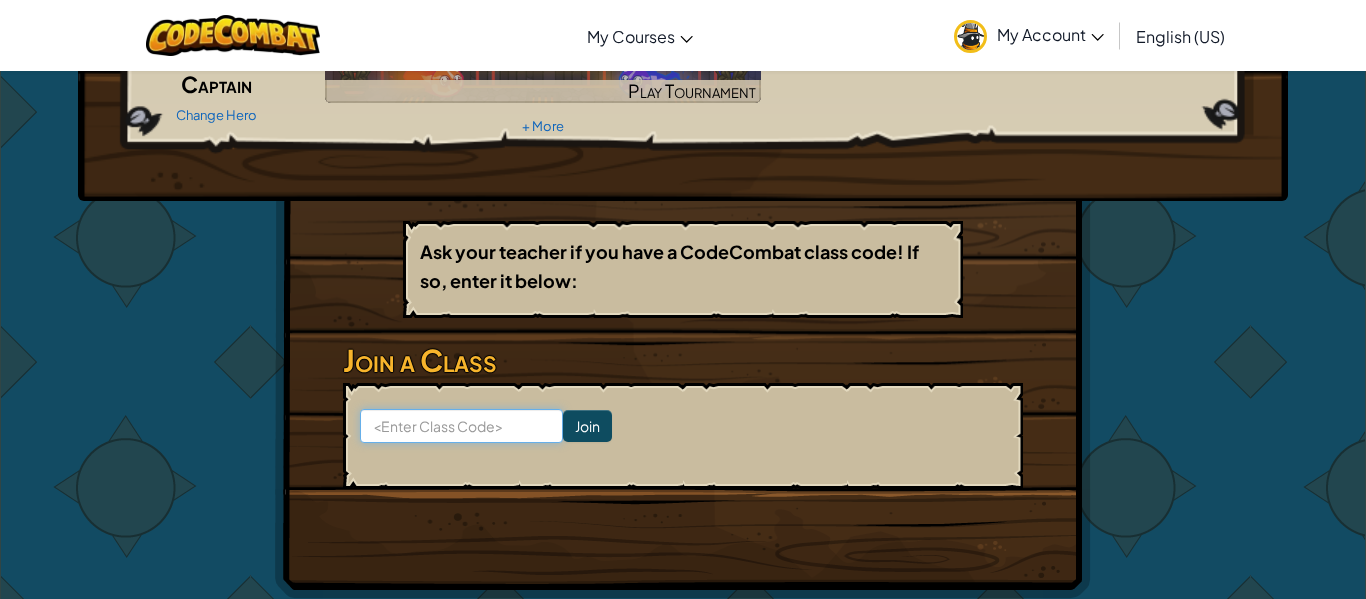 click at bounding box center (461, 426) 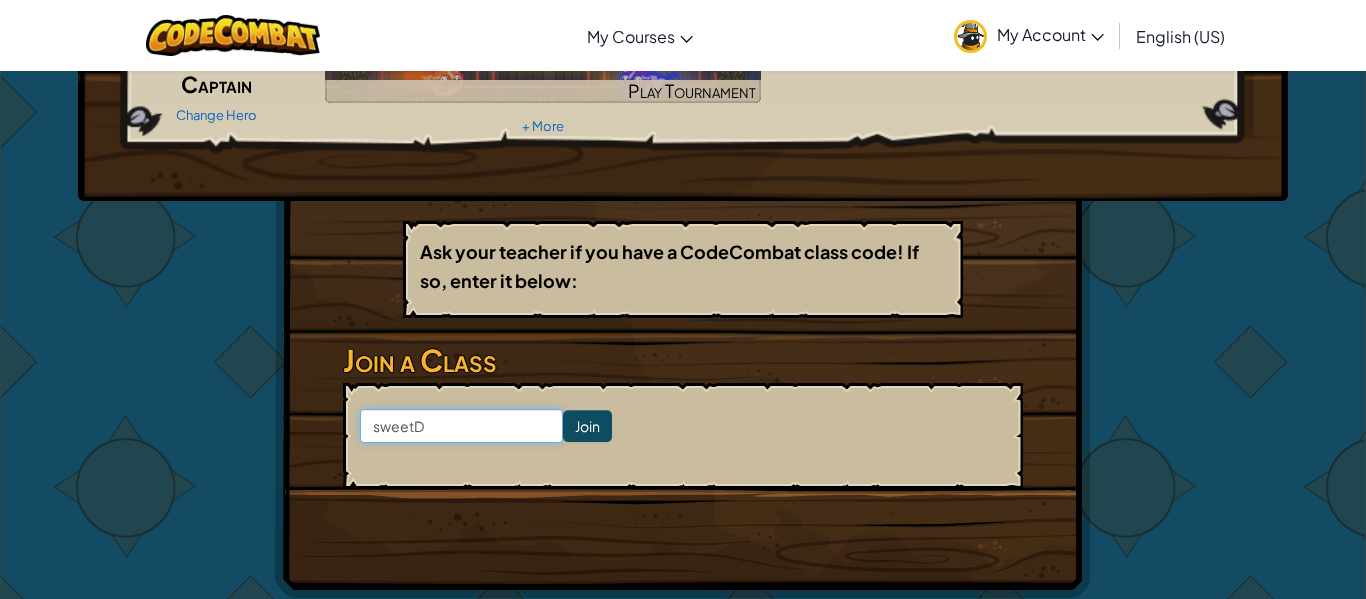 click on "sweetD" at bounding box center [461, 426] 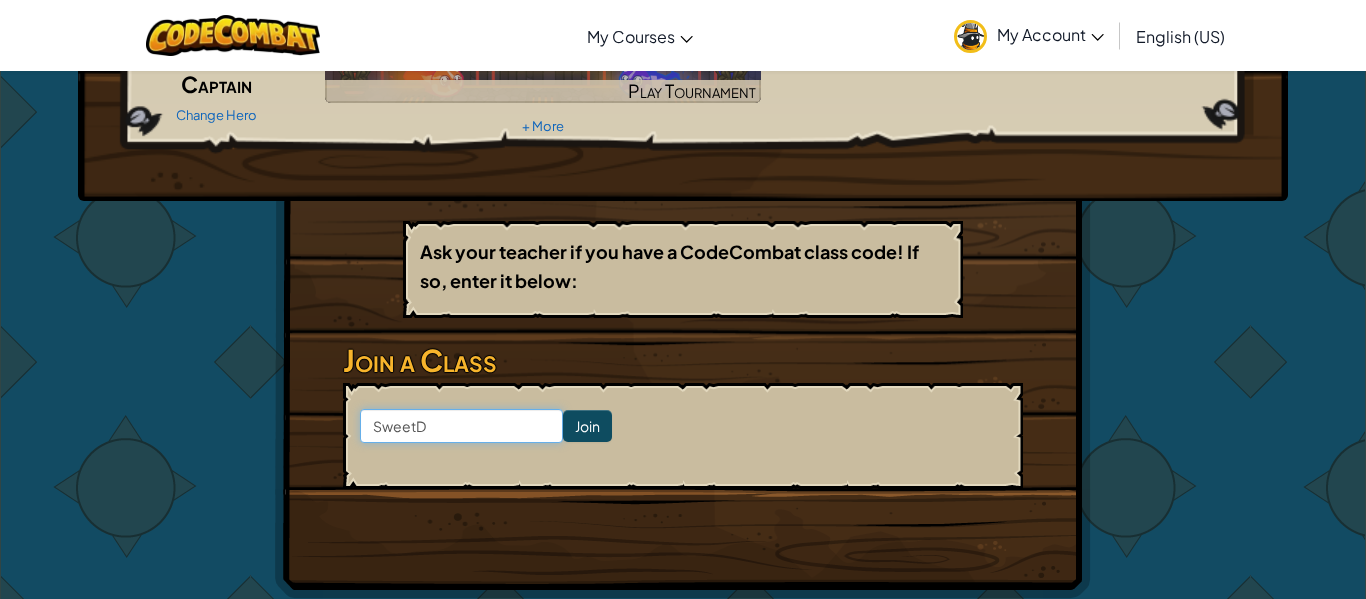 click on "SweetD" at bounding box center (461, 426) 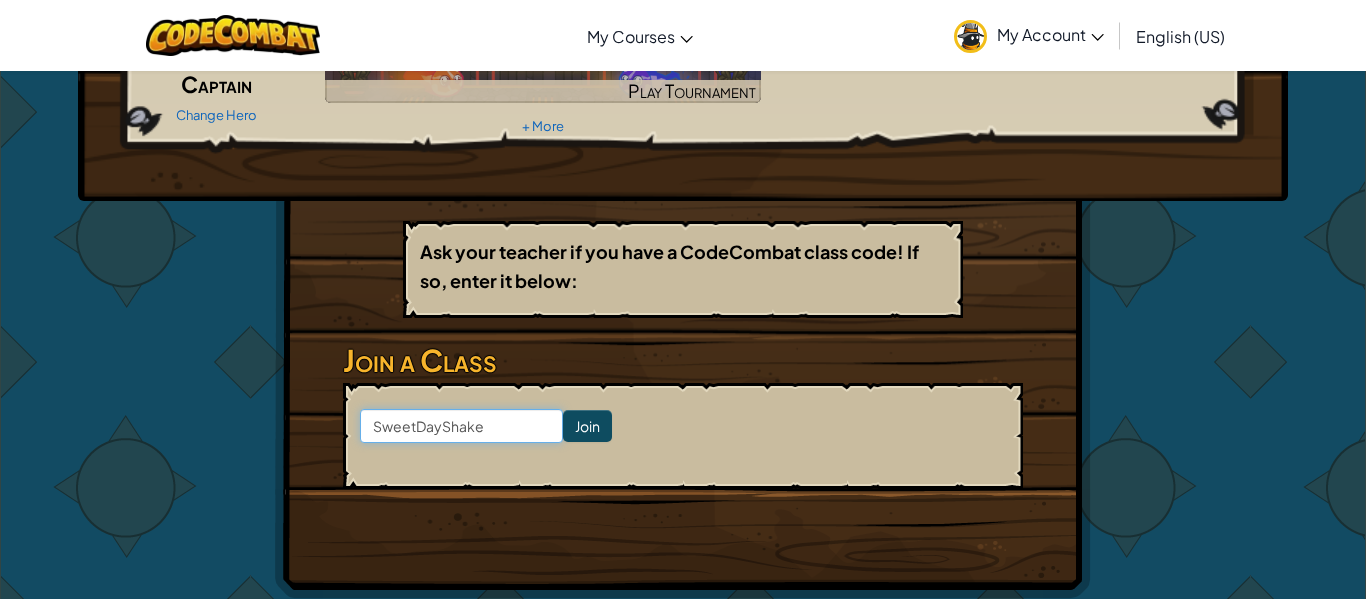 type on "SweetDayShake" 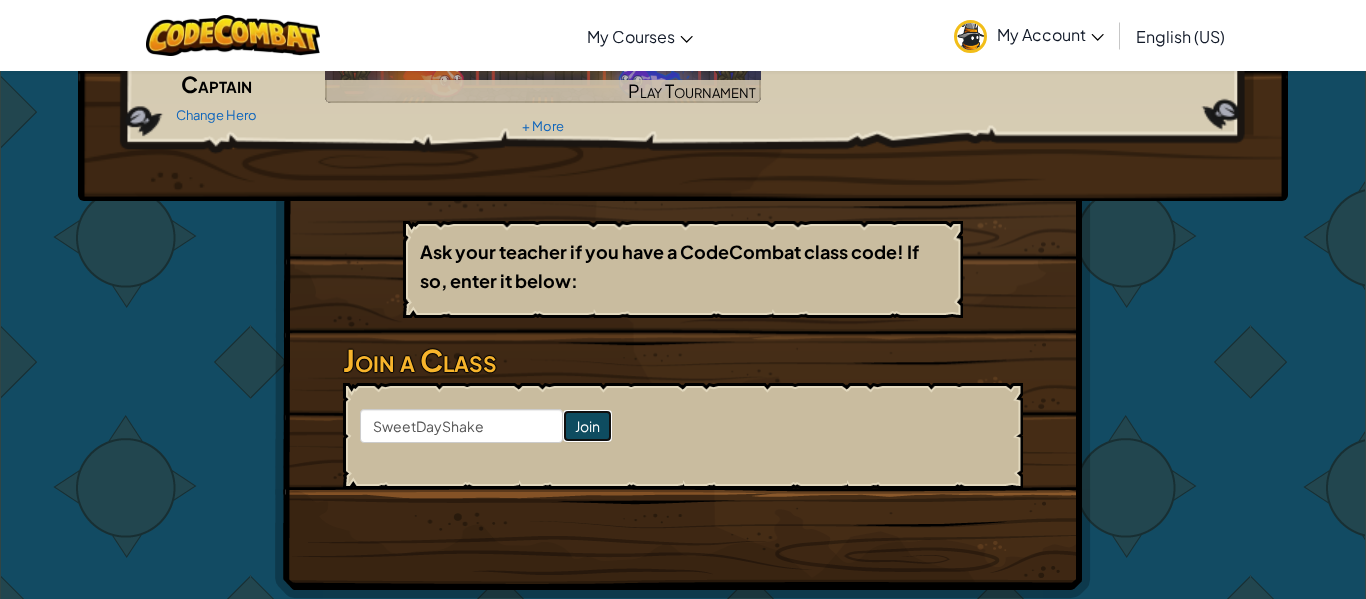 click on "Join" at bounding box center [587, 426] 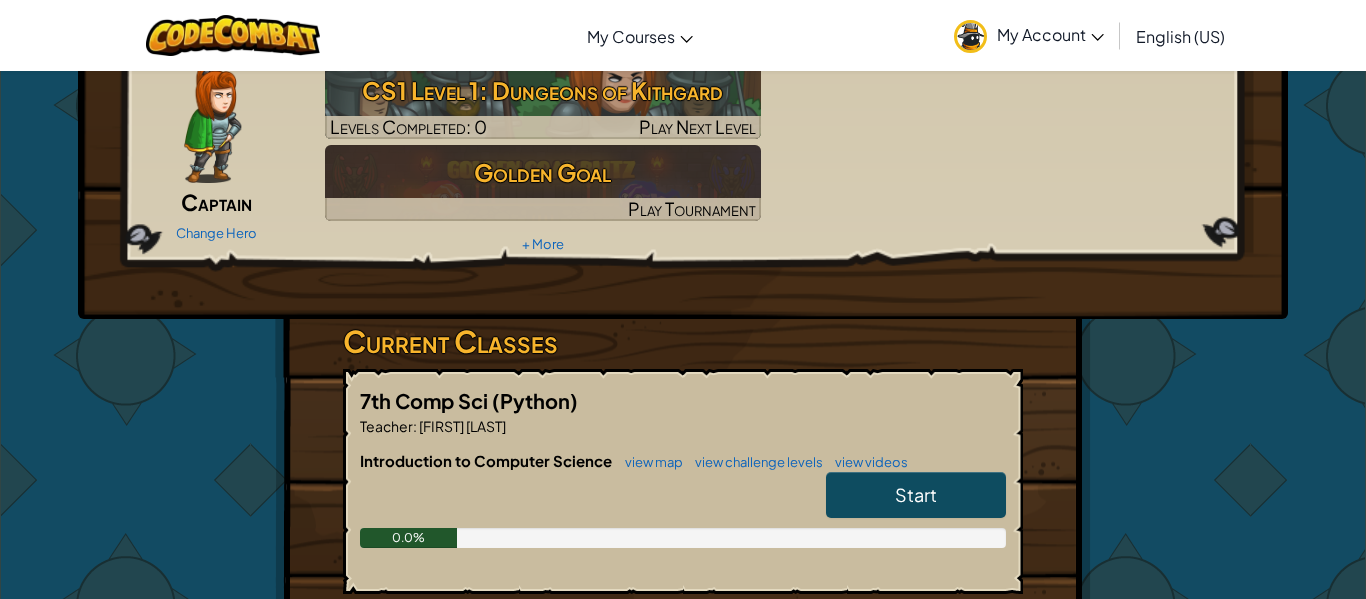 scroll, scrollTop: 103, scrollLeft: 0, axis: vertical 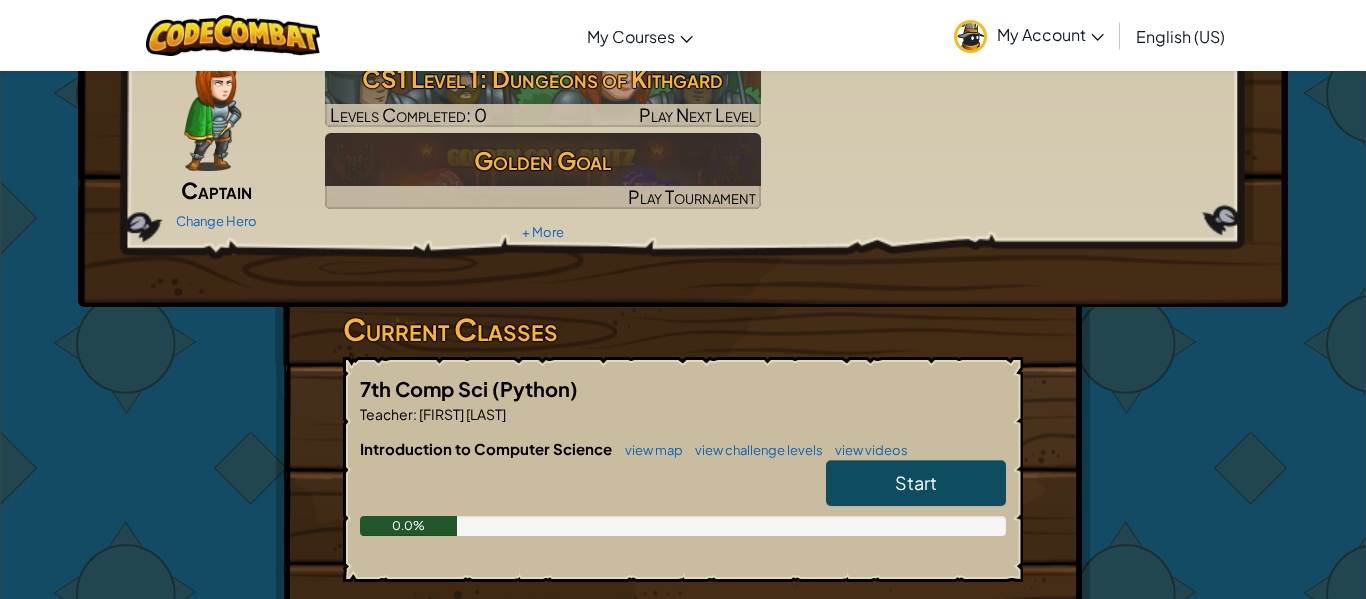 click on "Start" at bounding box center [916, 483] 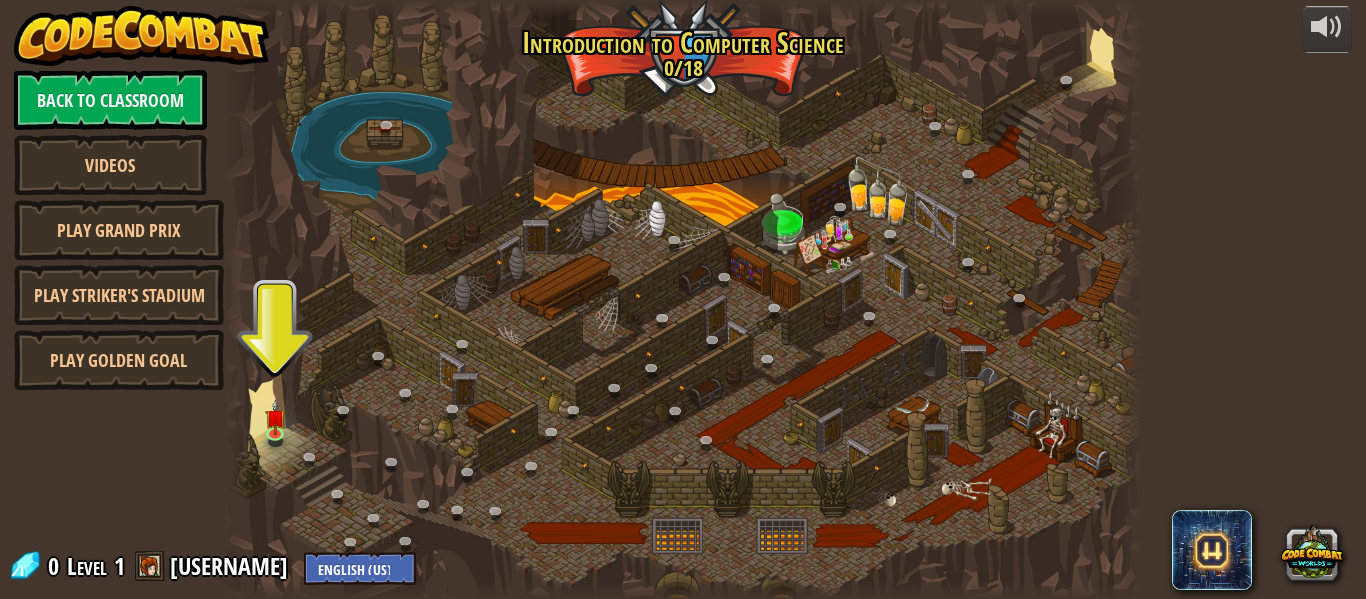 click at bounding box center [683, 299] 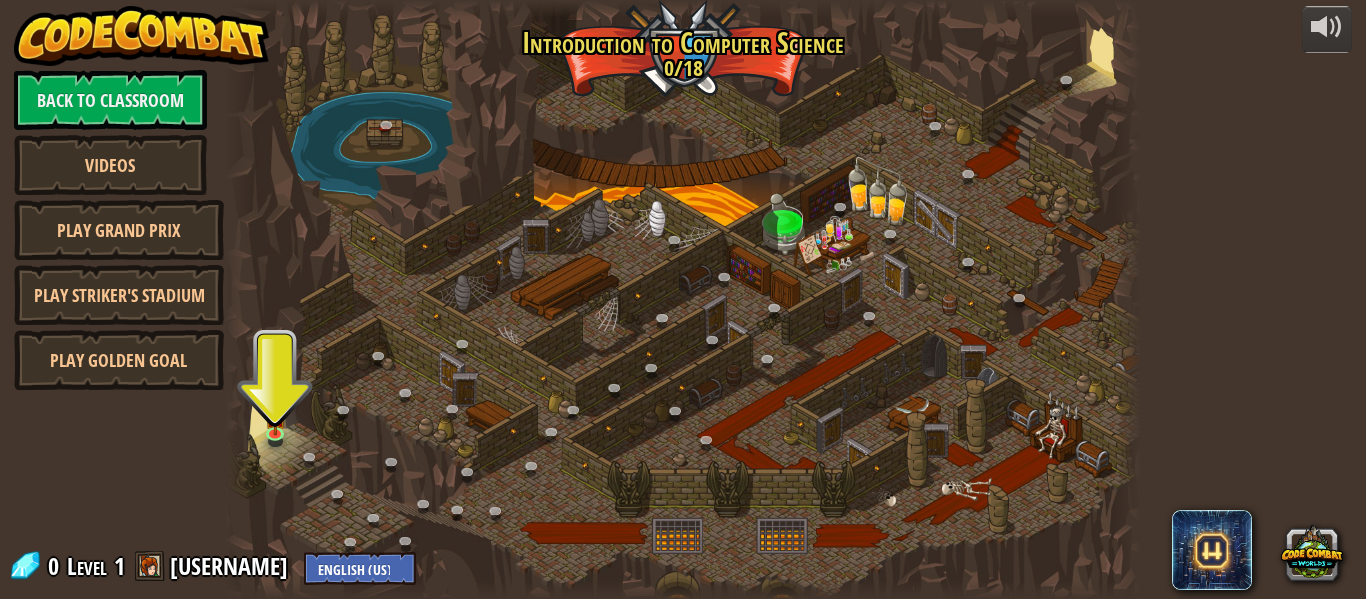click at bounding box center [238, 299] 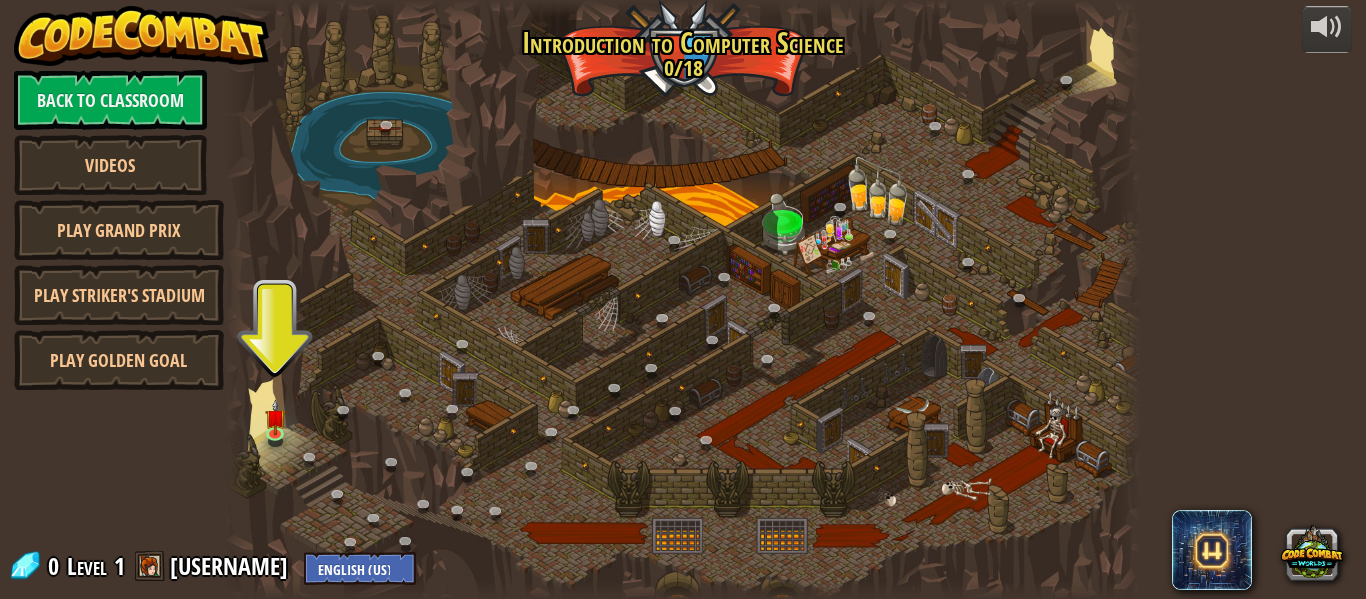 click at bounding box center [683, 299] 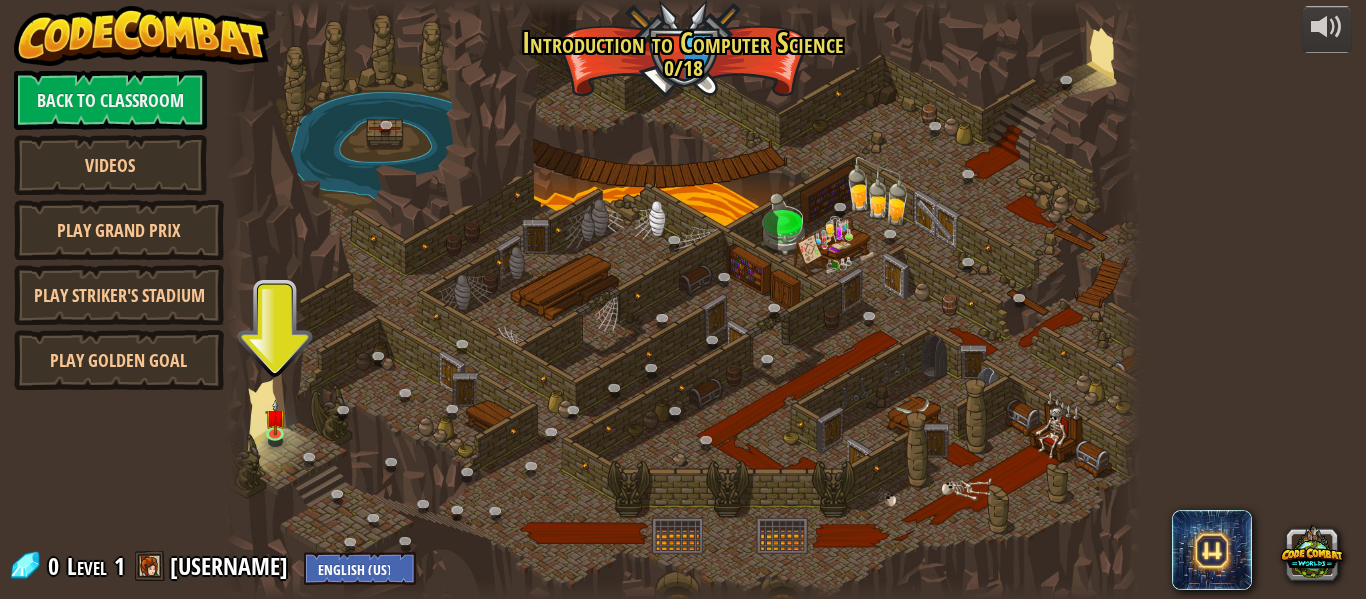 click at bounding box center (238, 299) 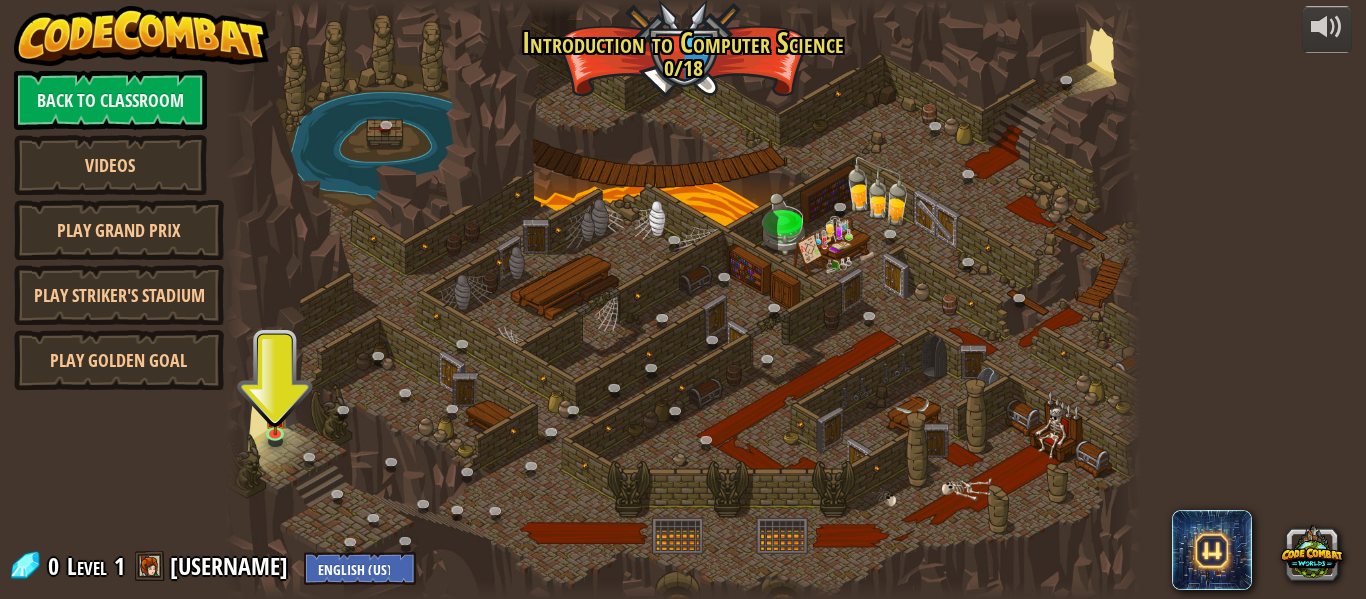 click at bounding box center (683, 299) 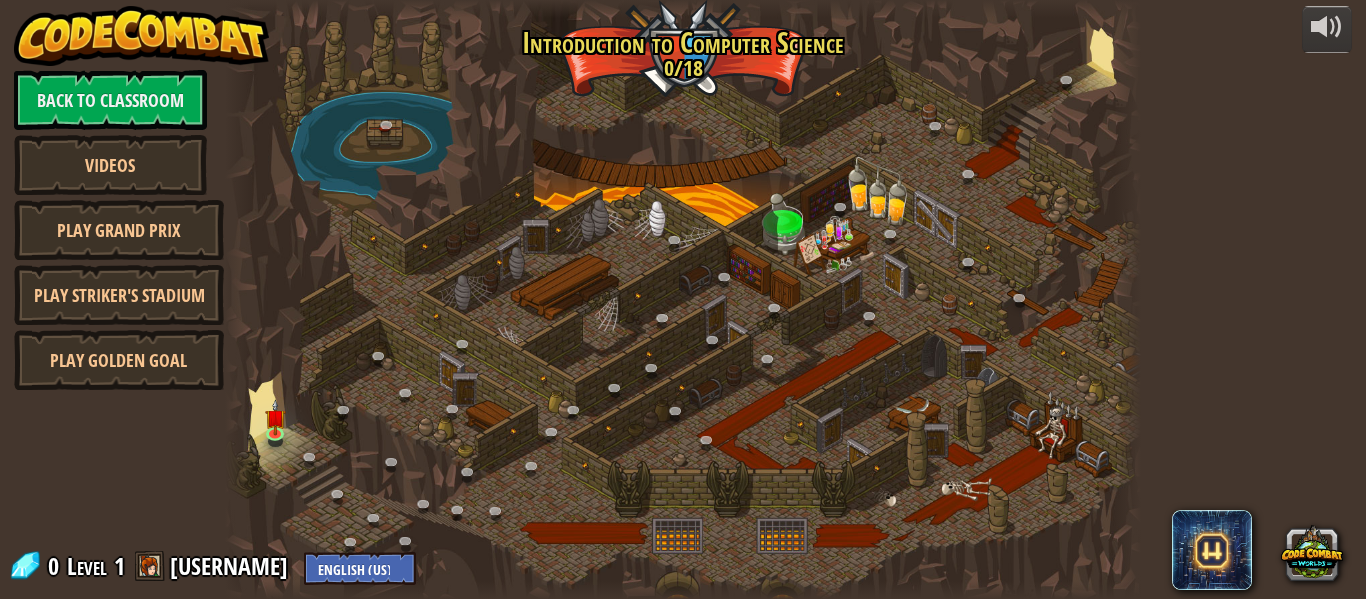 click at bounding box center (683, 299) 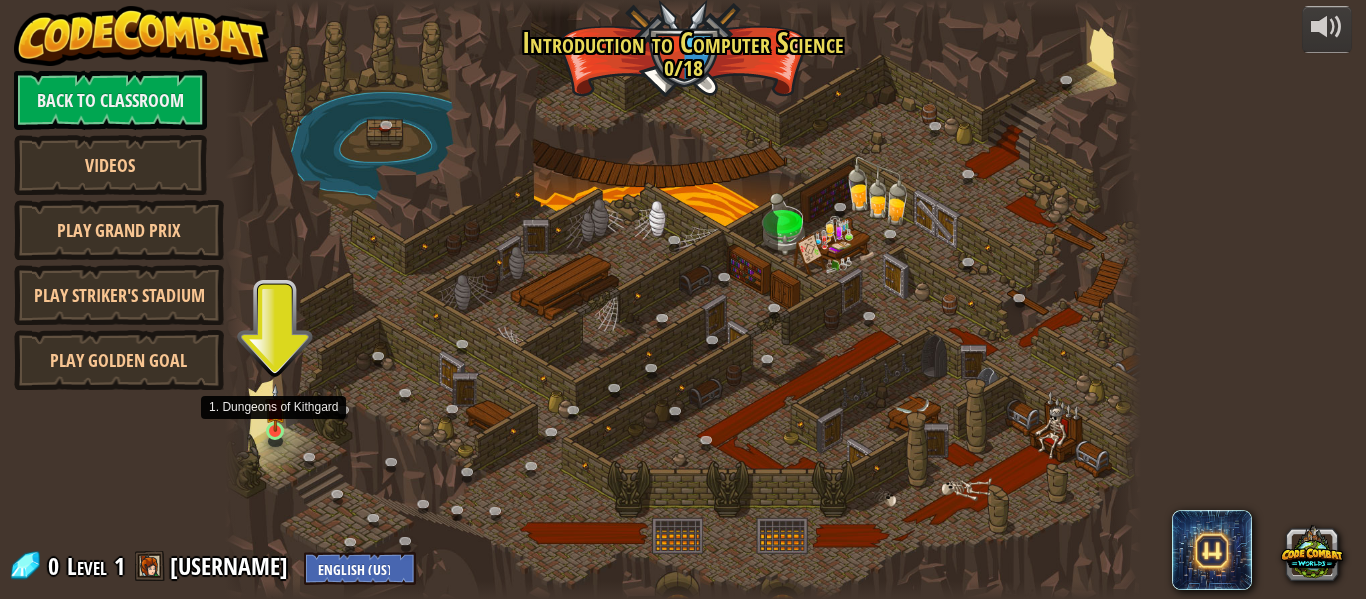 click at bounding box center (275, 408) 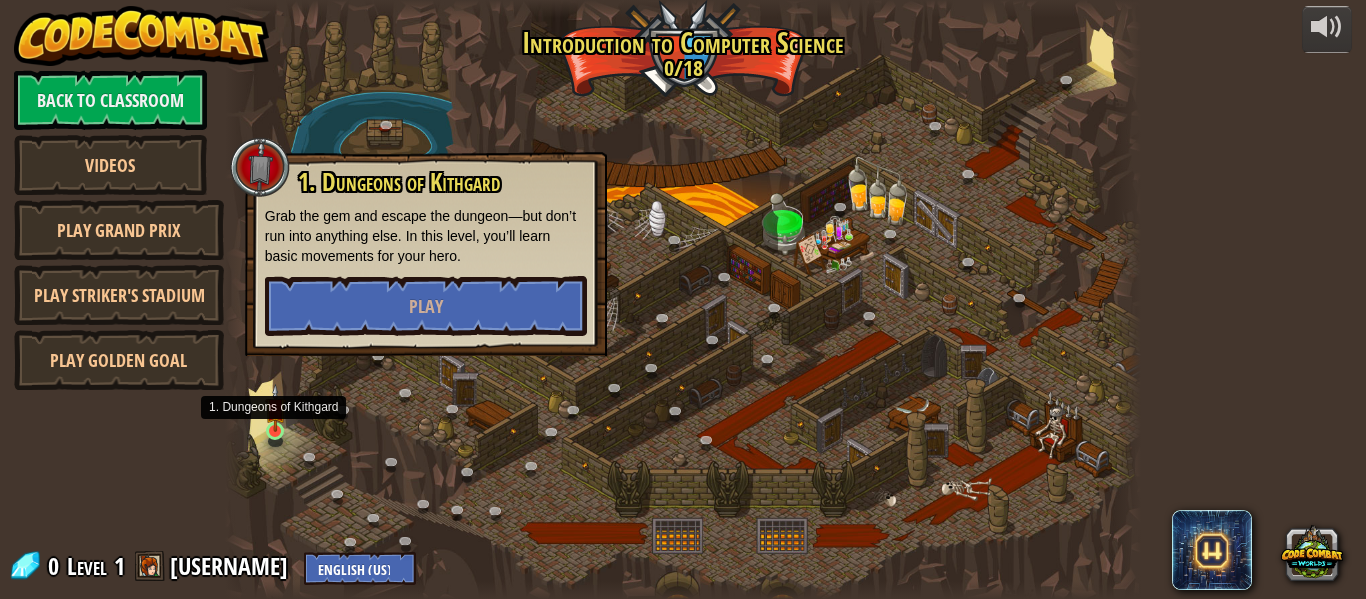 click at bounding box center [275, 408] 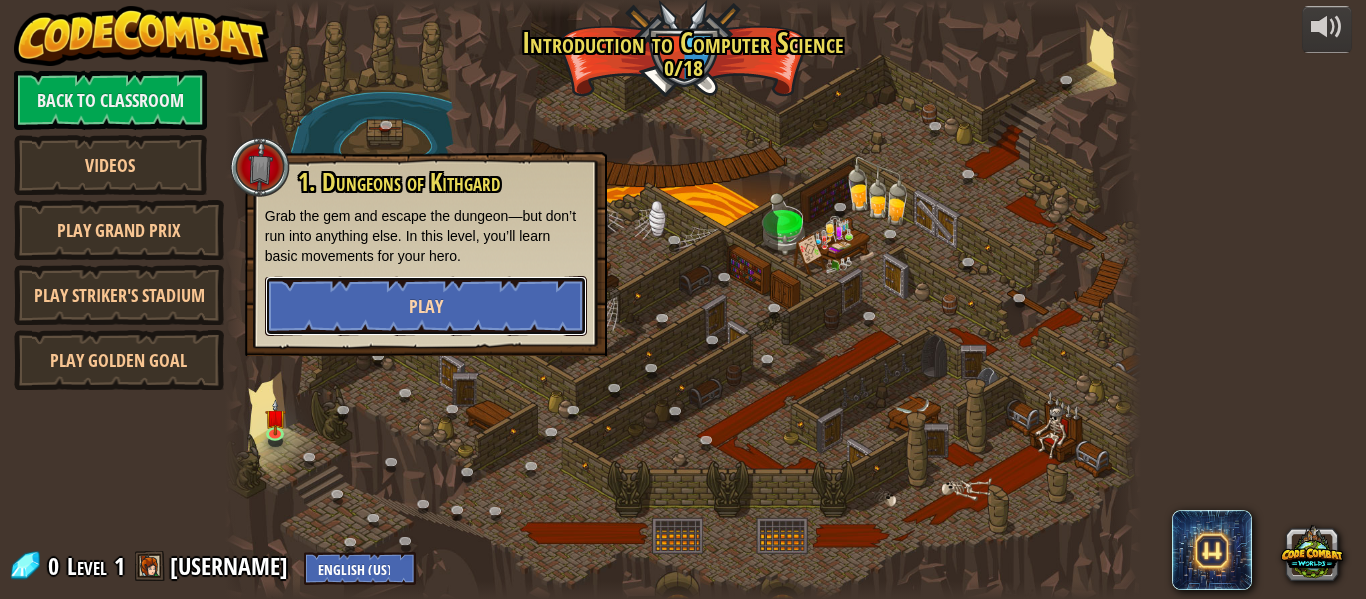 click on "Play" at bounding box center [426, 306] 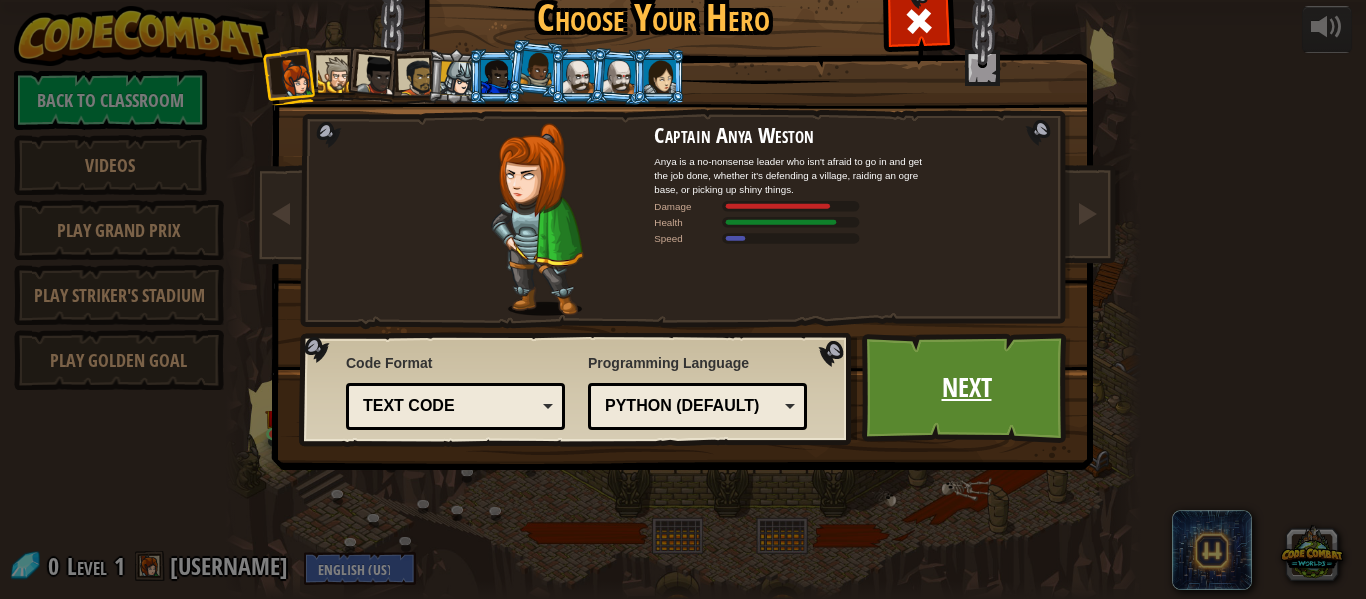click on "Next" at bounding box center (966, 388) 